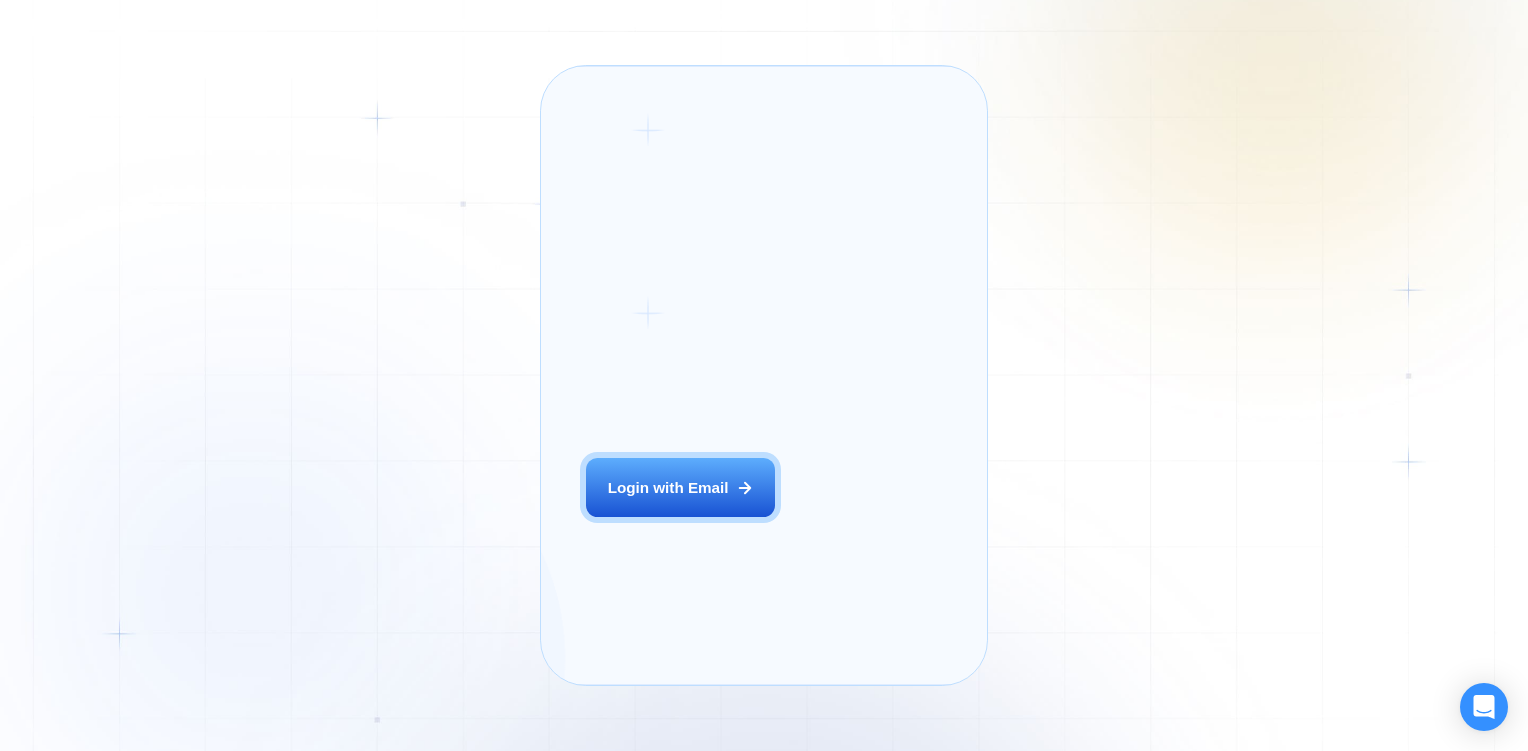 click on "Login with Email" at bounding box center [668, 487] 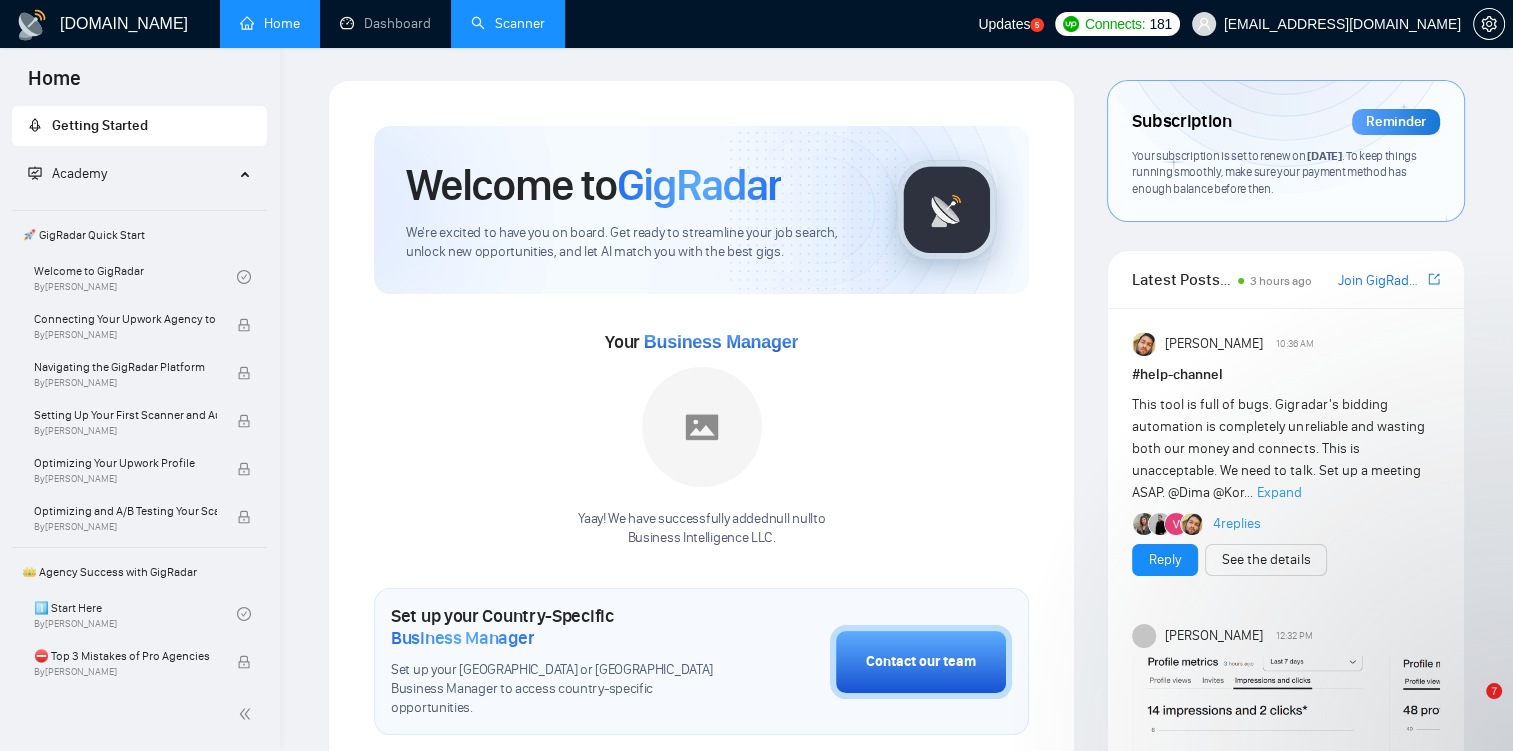 click on "Scanner" at bounding box center [508, 23] 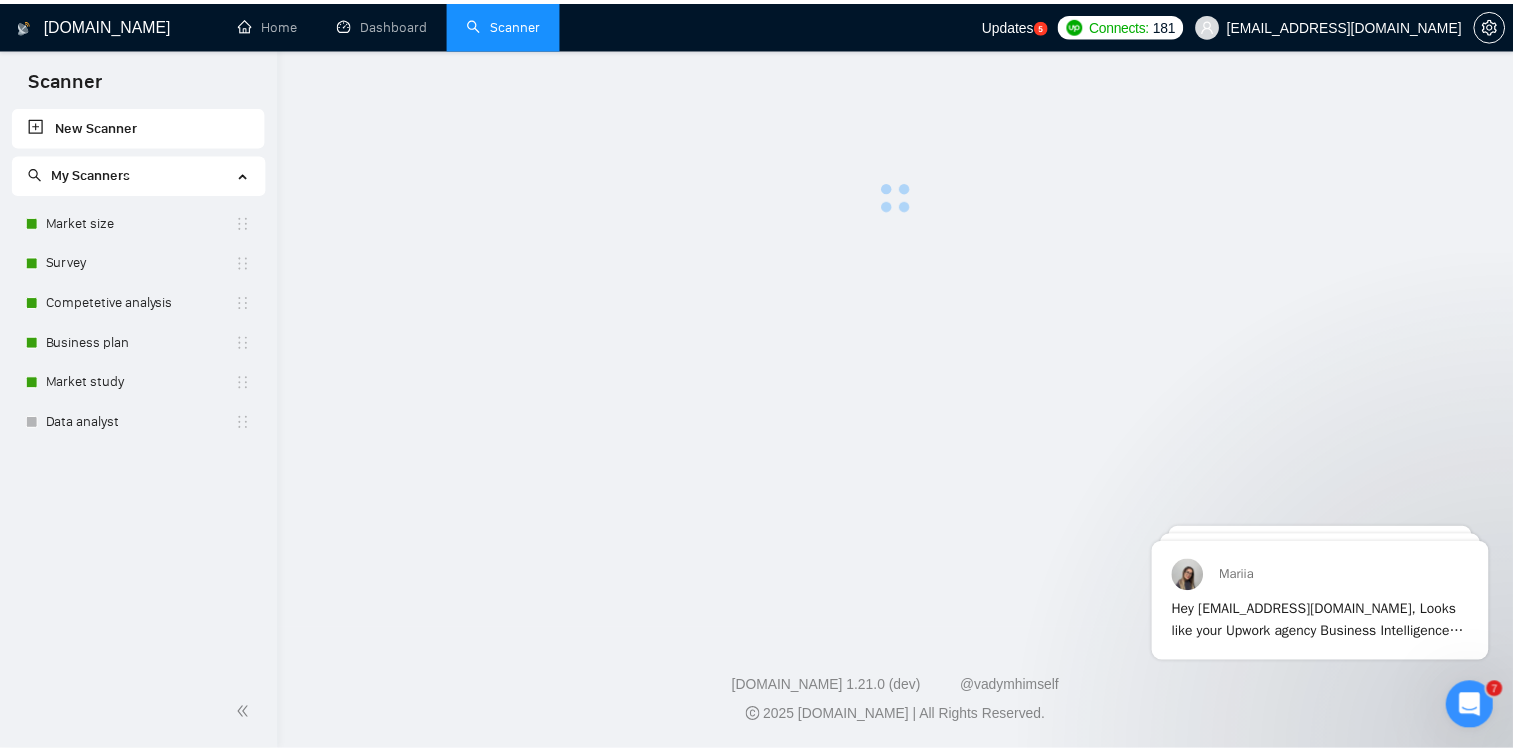 scroll, scrollTop: 0, scrollLeft: 0, axis: both 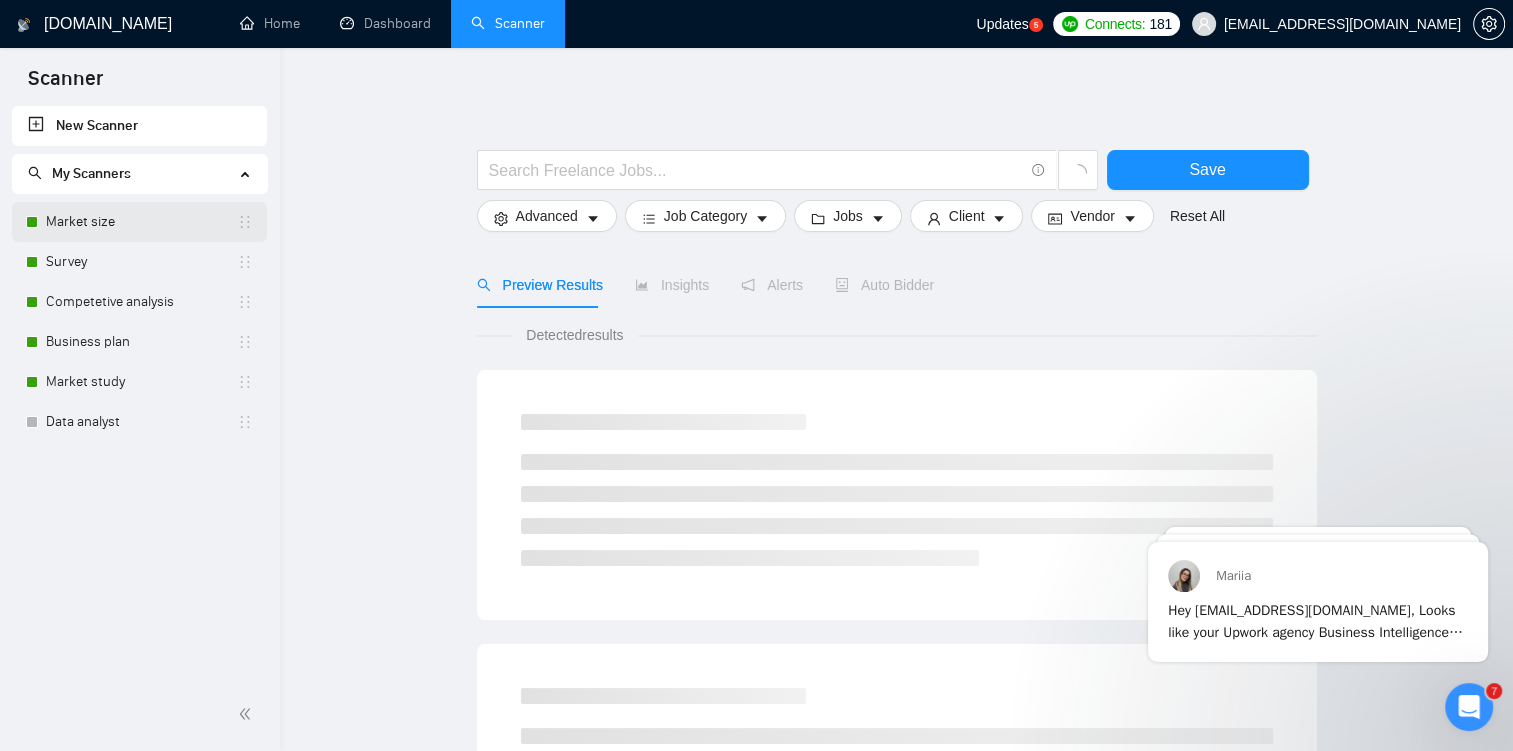 click on "Market size" at bounding box center [141, 222] 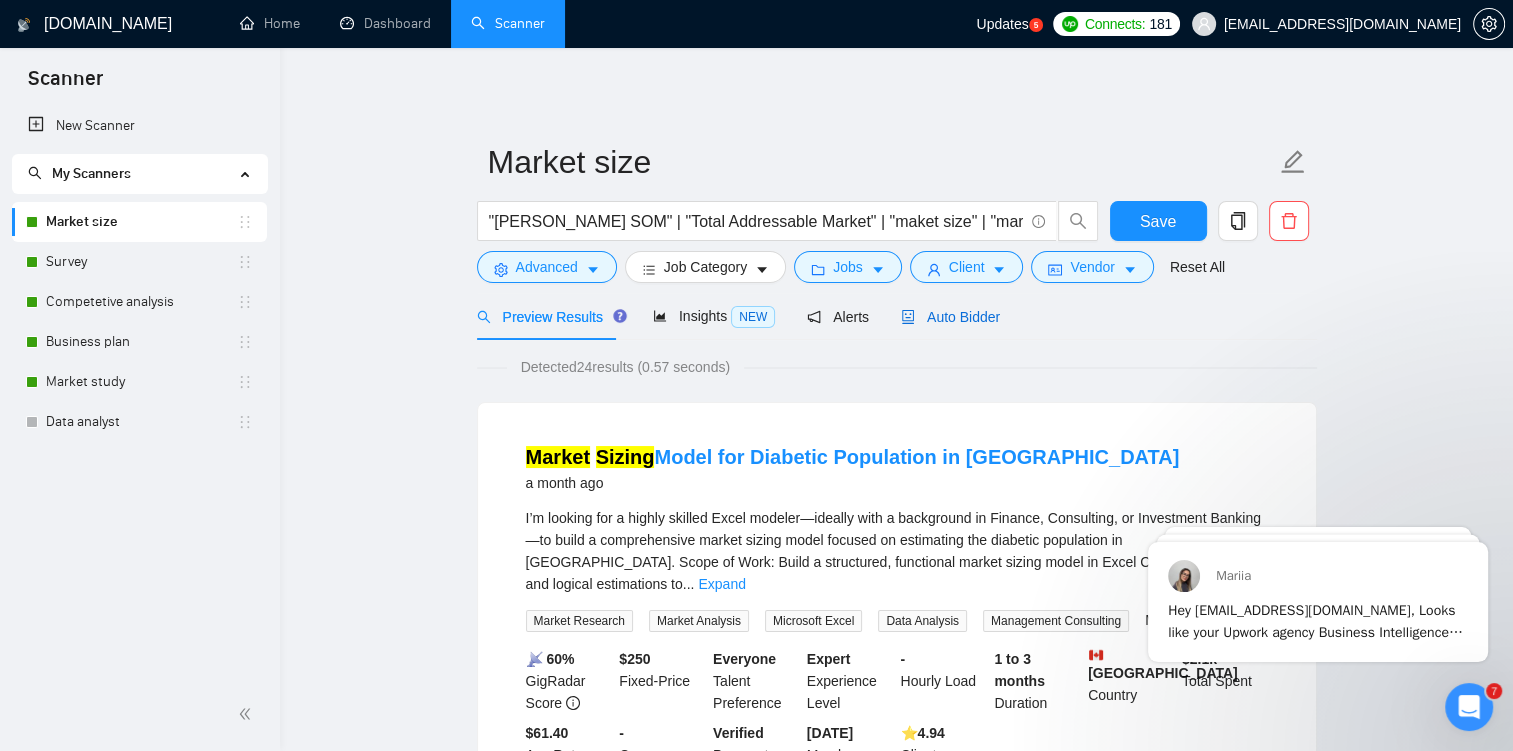 click on "Auto Bidder" at bounding box center (950, 317) 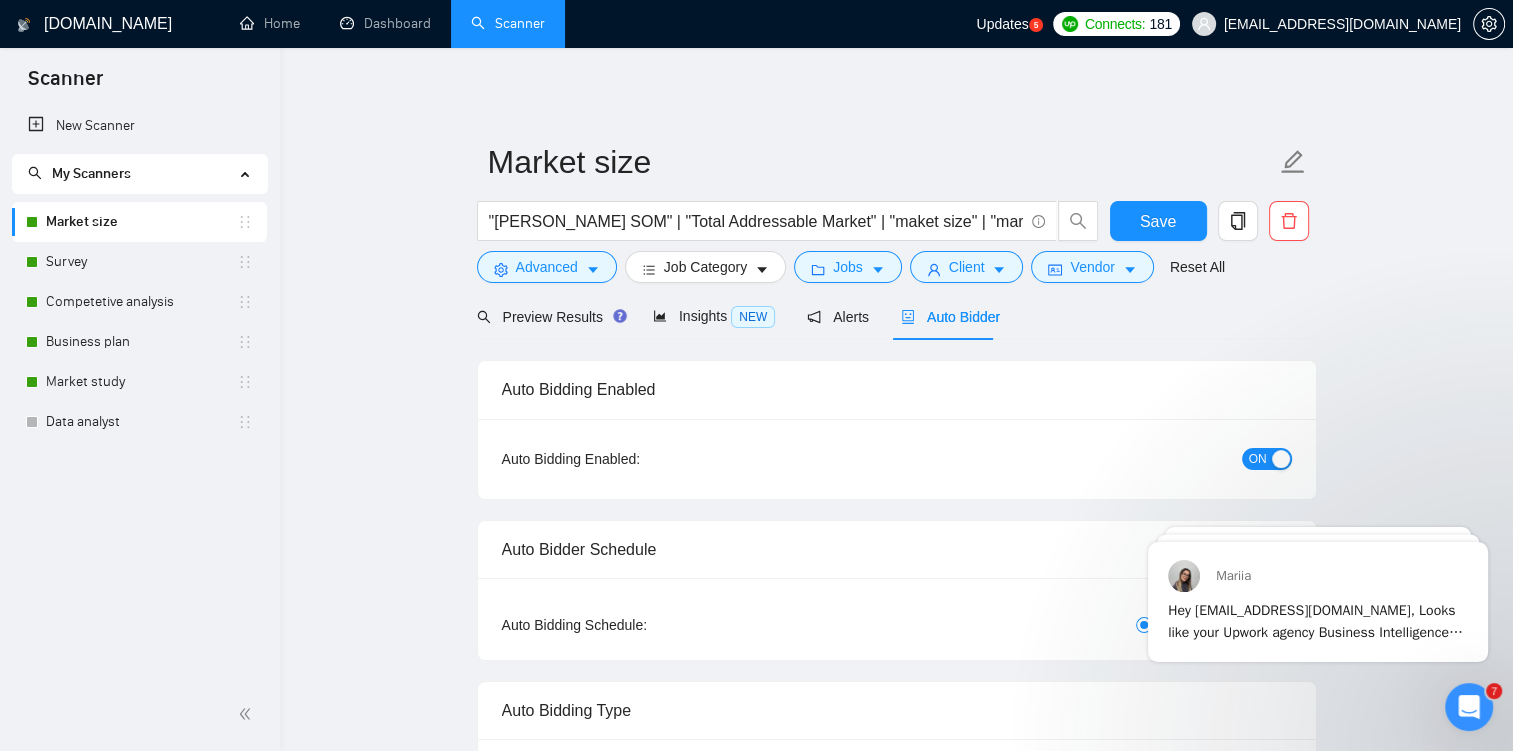 checkbox on "true" 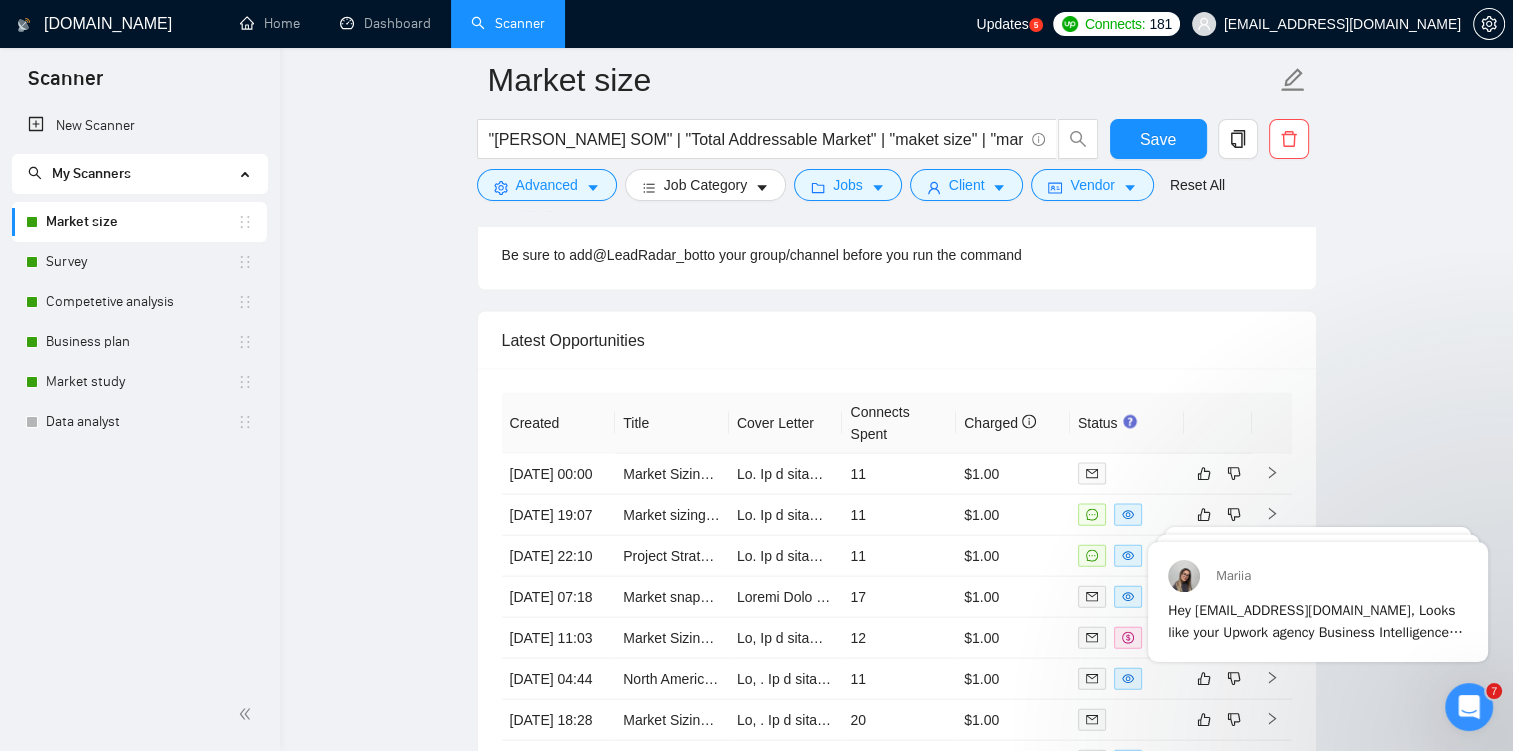 scroll, scrollTop: 4253, scrollLeft: 0, axis: vertical 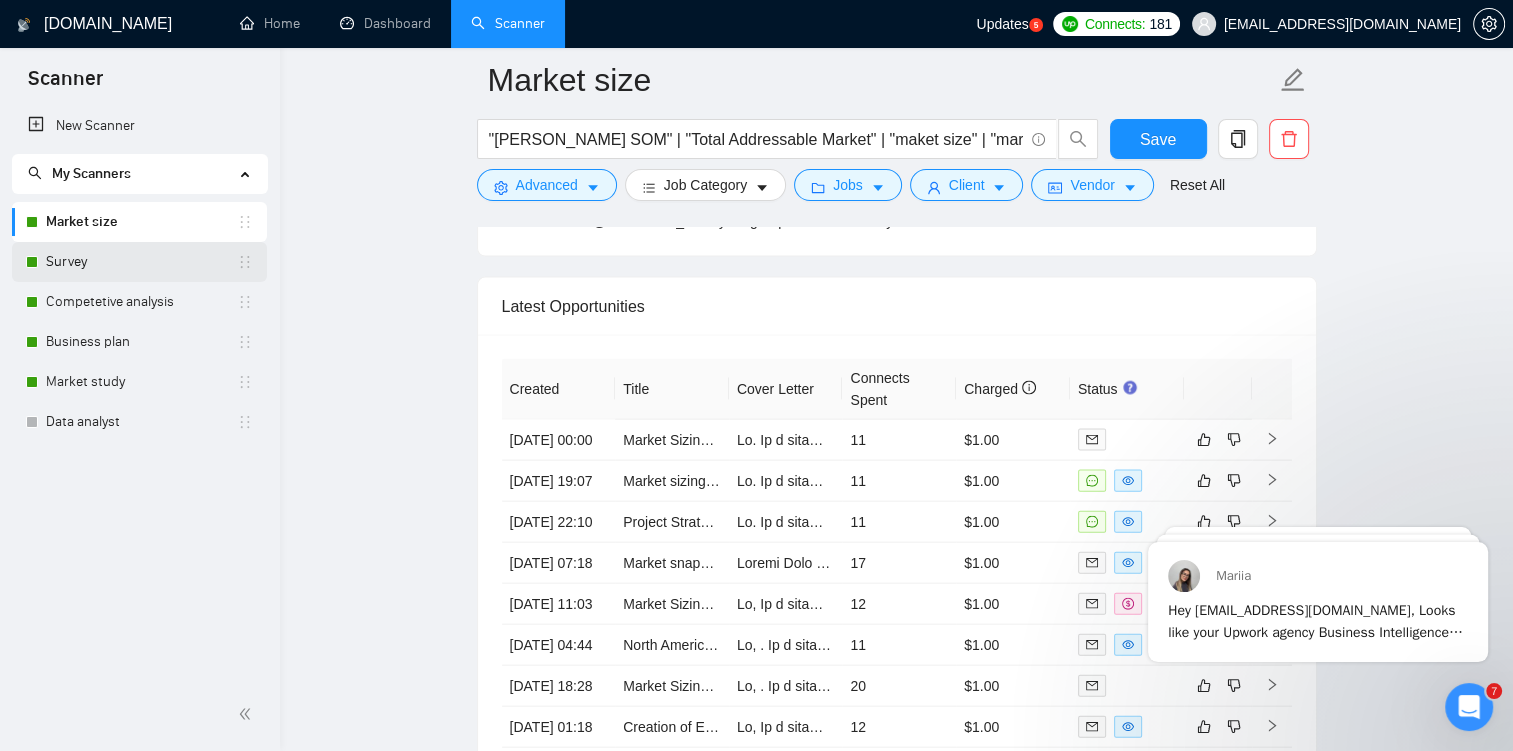 click on "Survey" at bounding box center [141, 262] 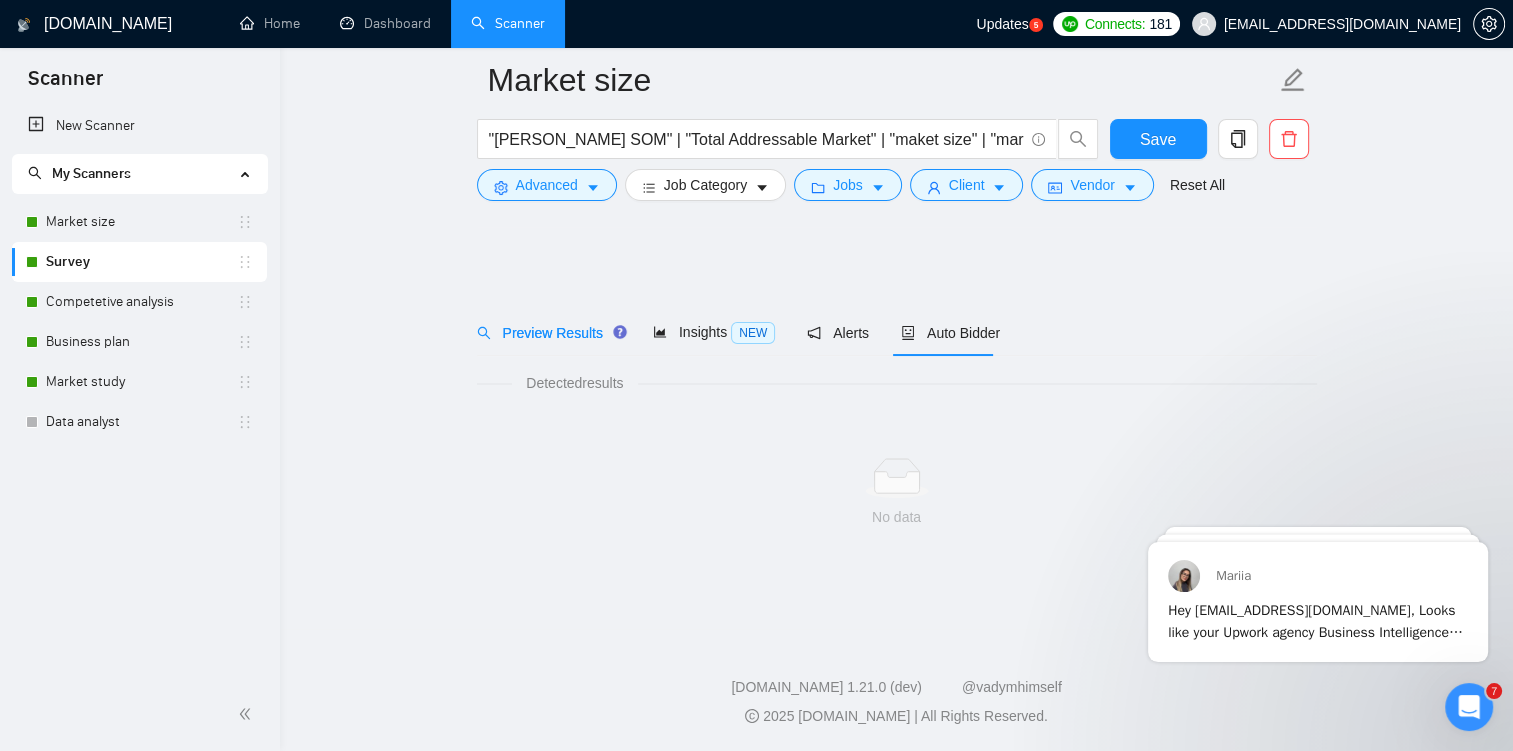 scroll, scrollTop: 0, scrollLeft: 0, axis: both 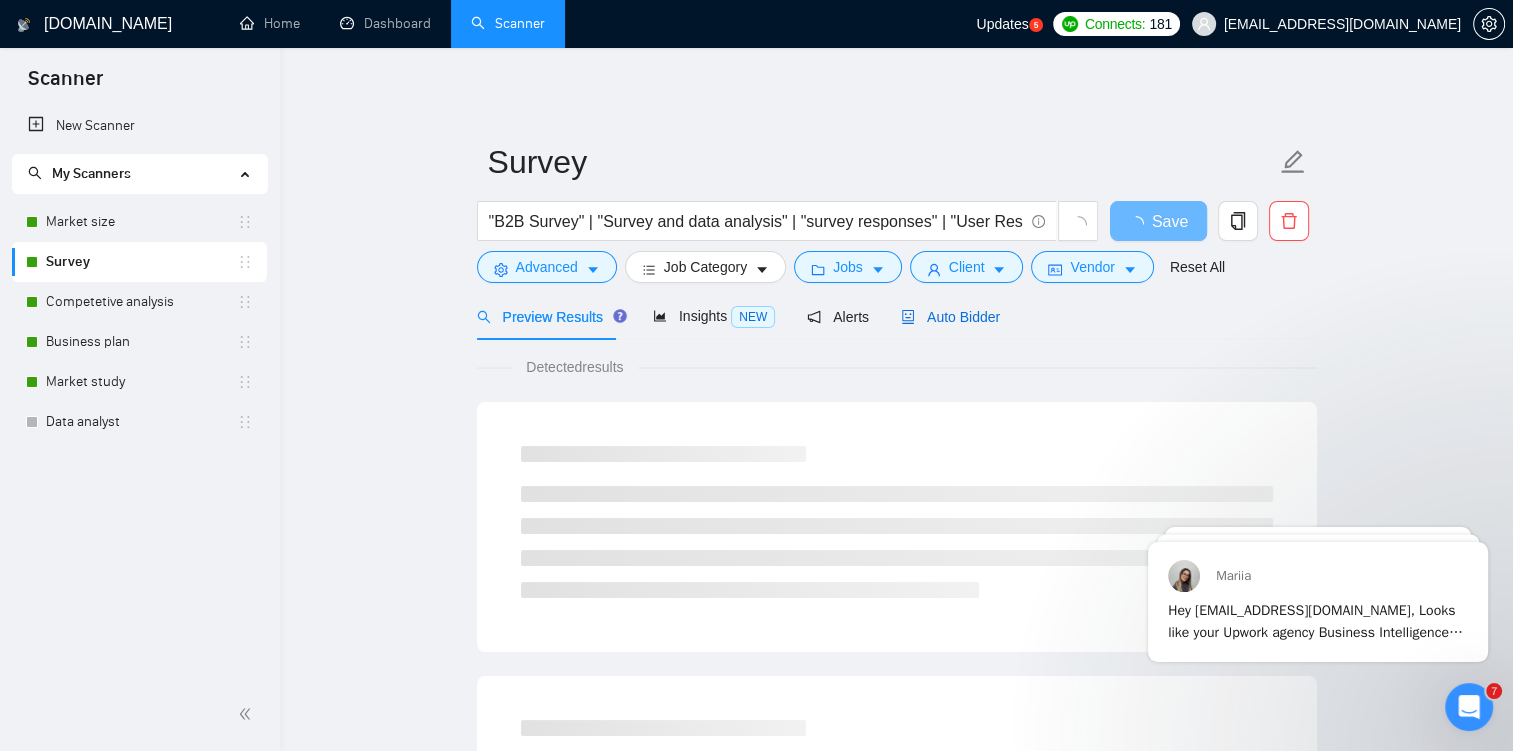 click on "Auto Bidder" at bounding box center (950, 317) 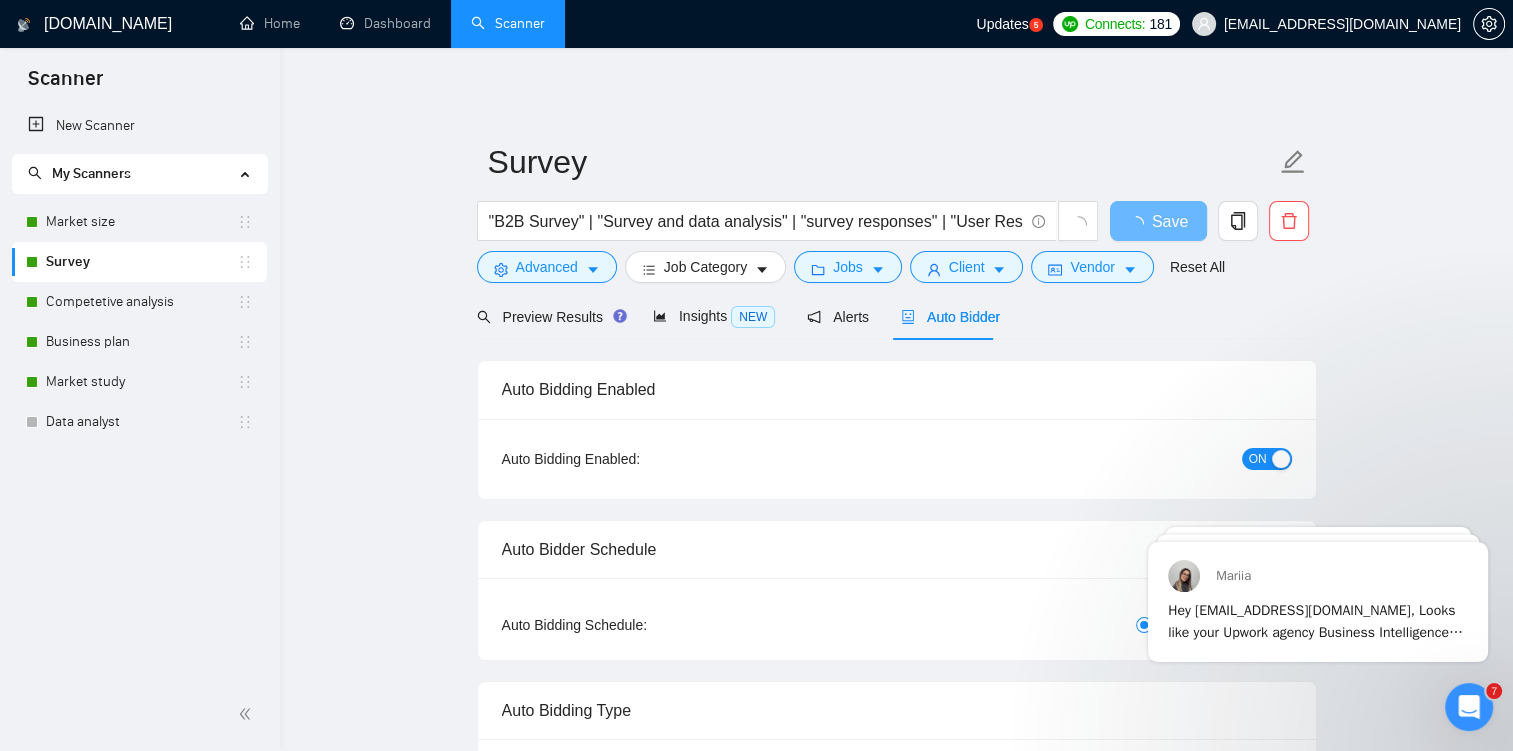 checkbox on "true" 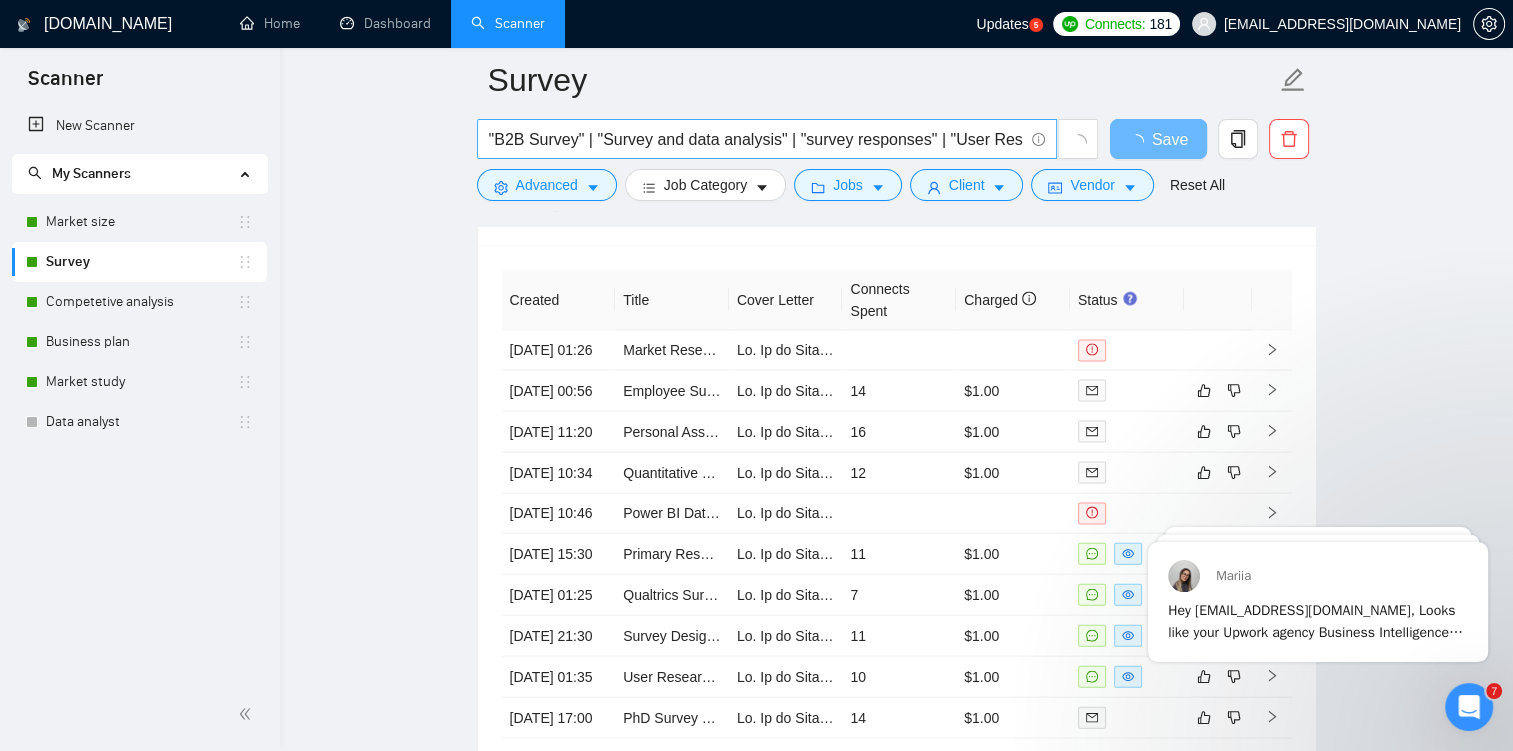 scroll, scrollTop: 4199, scrollLeft: 0, axis: vertical 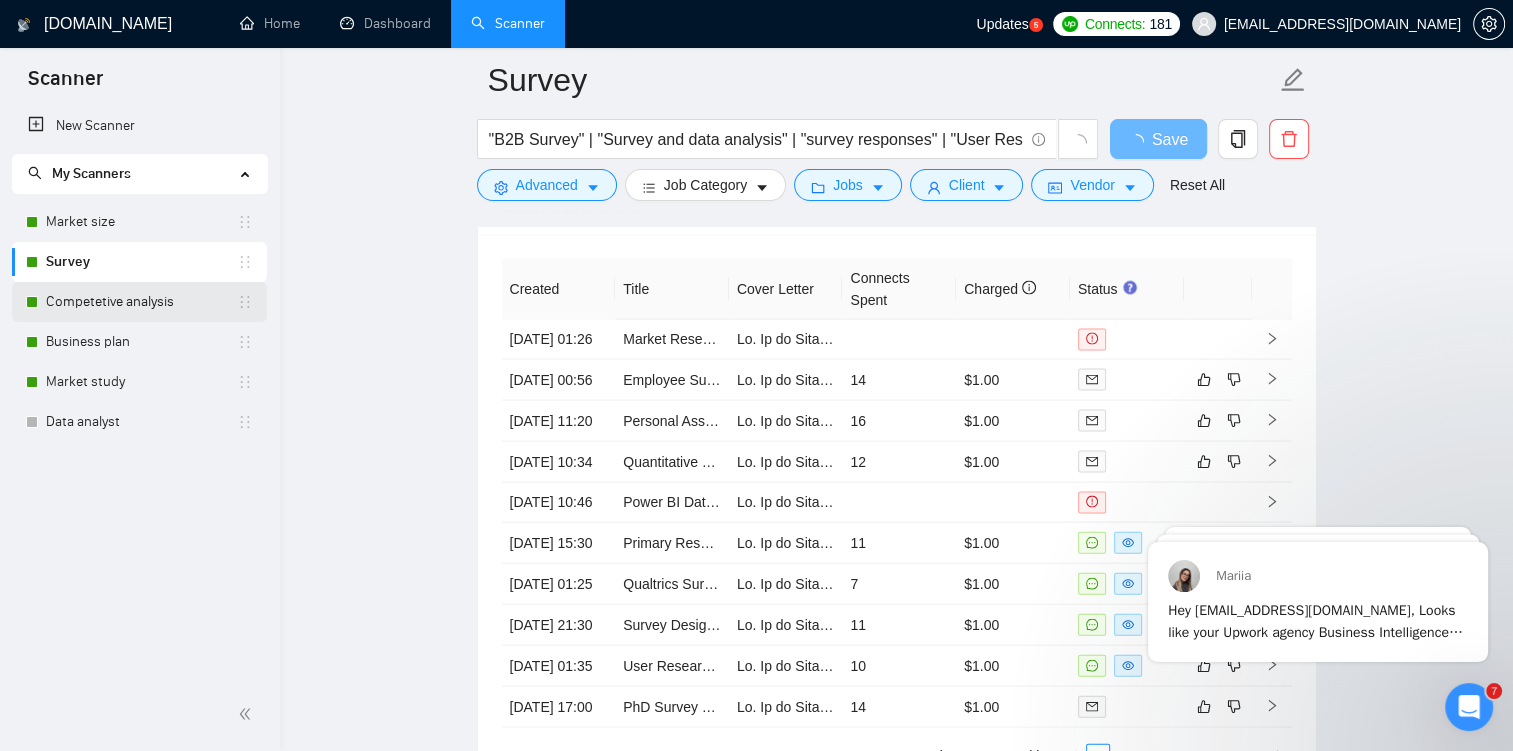click on "Competetive analysis" at bounding box center (141, 302) 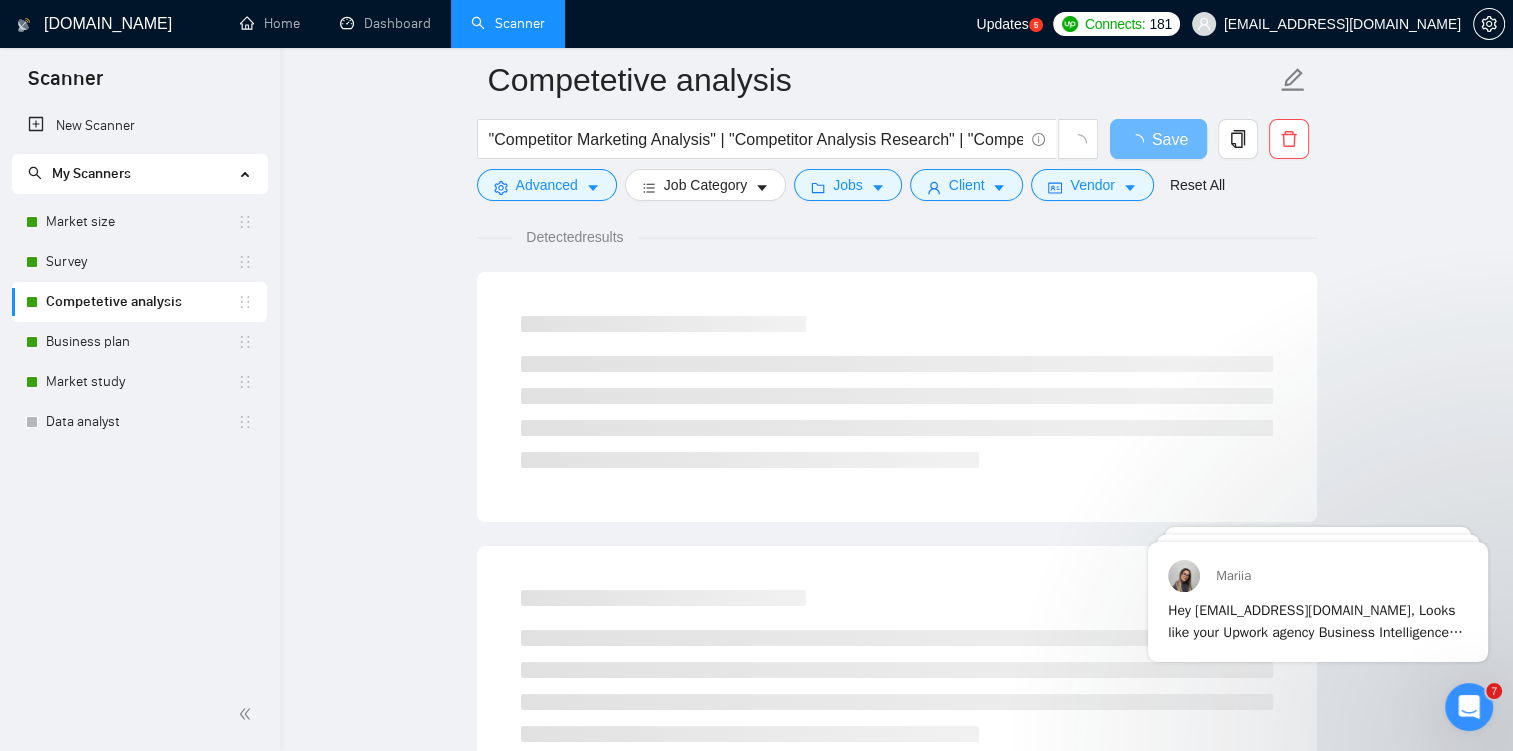 scroll, scrollTop: 0, scrollLeft: 0, axis: both 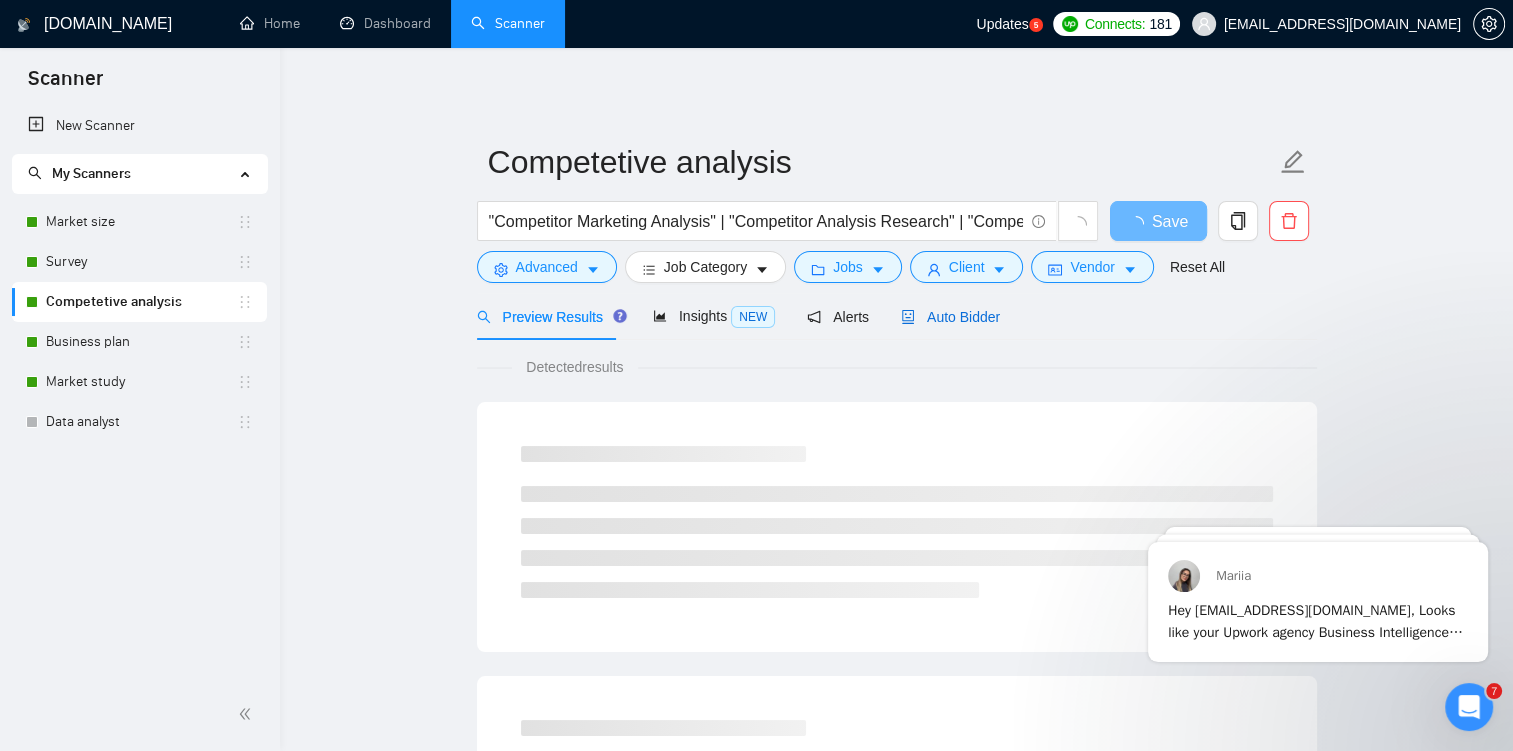 click on "Auto Bidder" at bounding box center (950, 317) 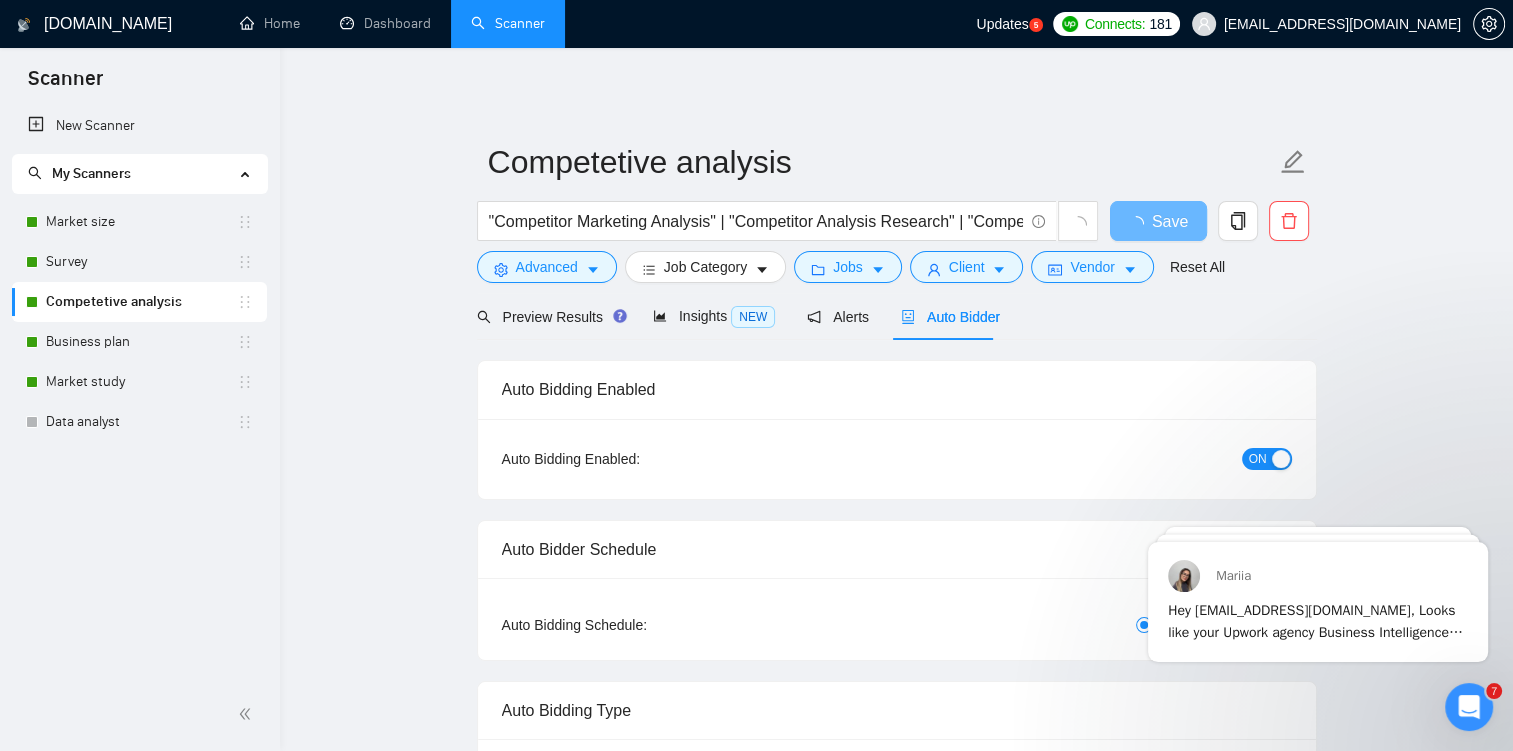 checkbox on "true" 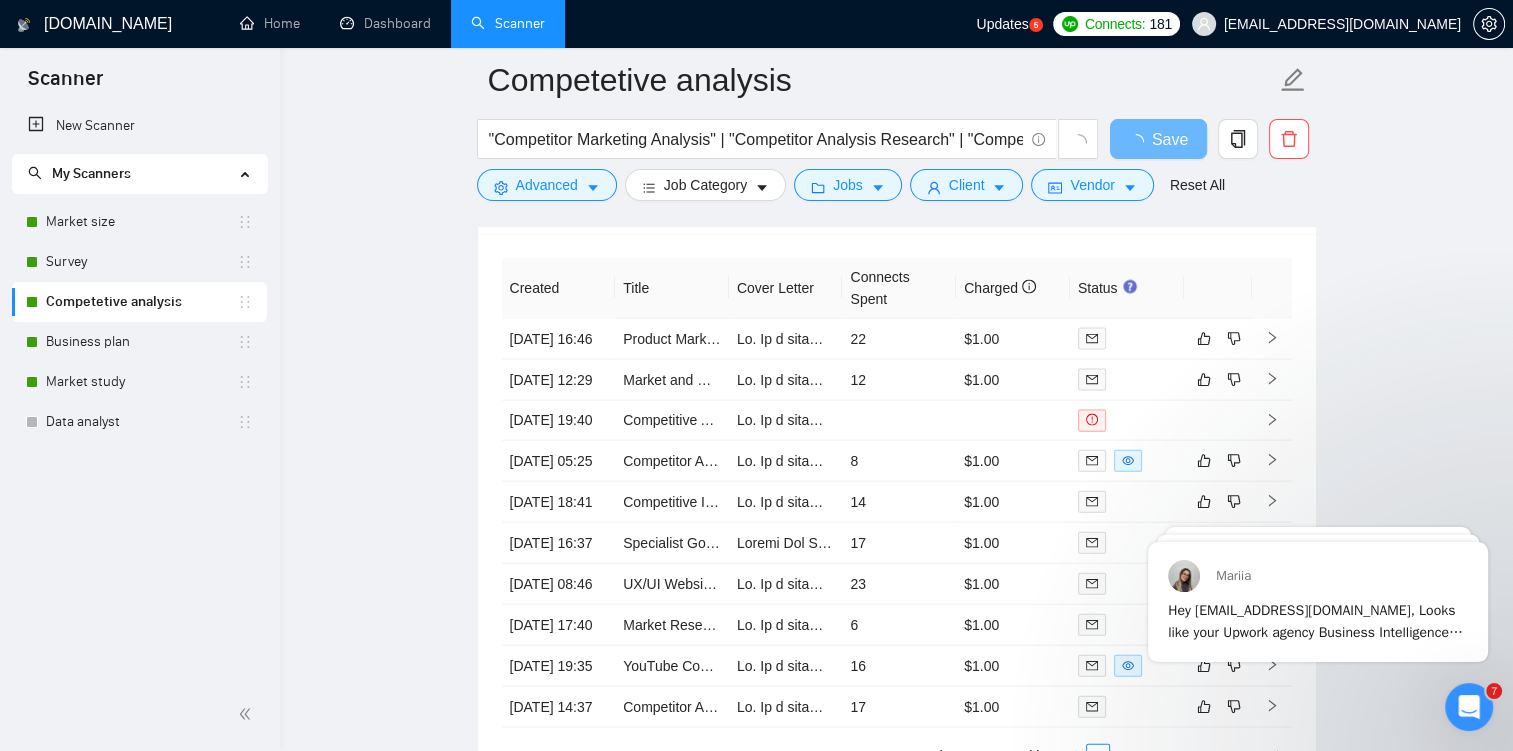 scroll, scrollTop: 4292, scrollLeft: 0, axis: vertical 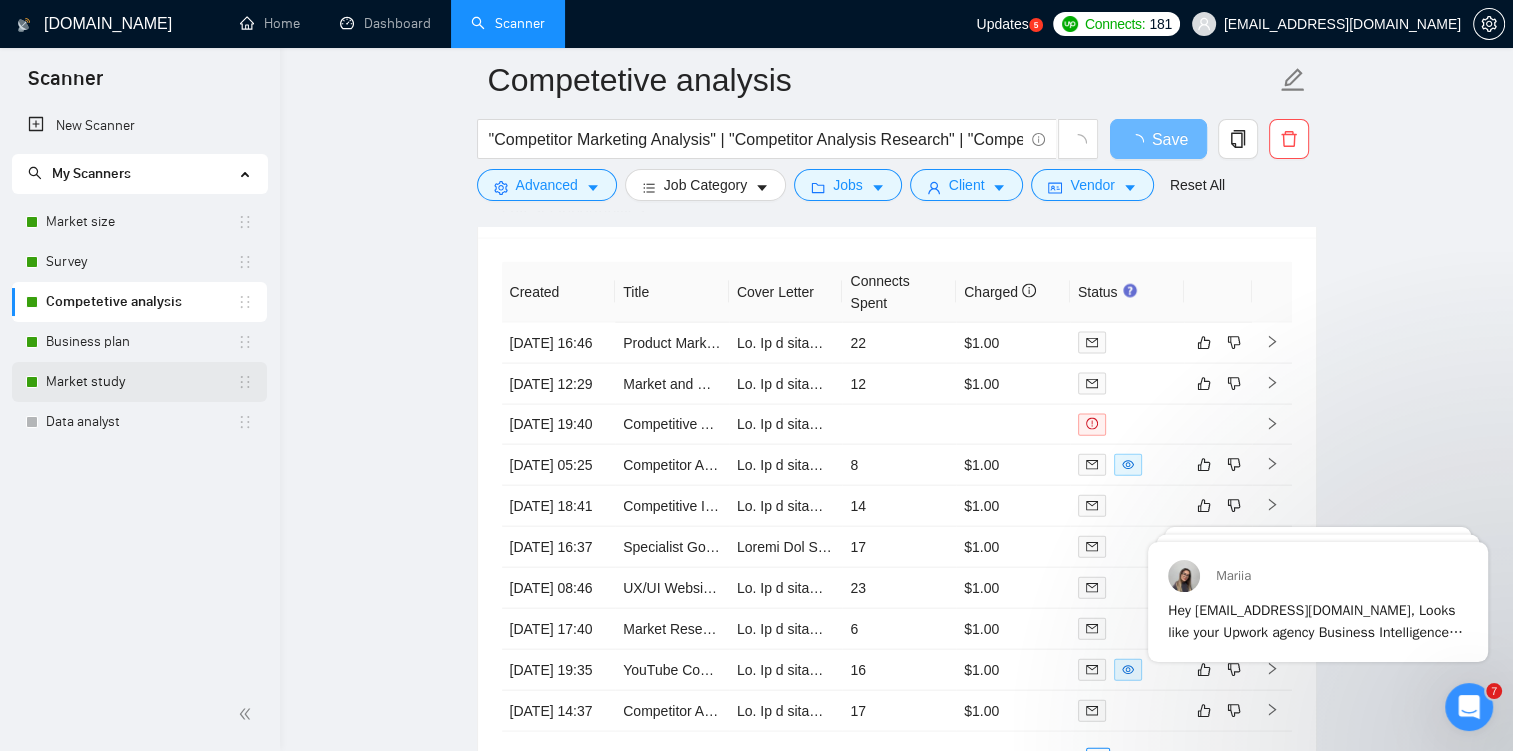 click on "Market study" at bounding box center [141, 382] 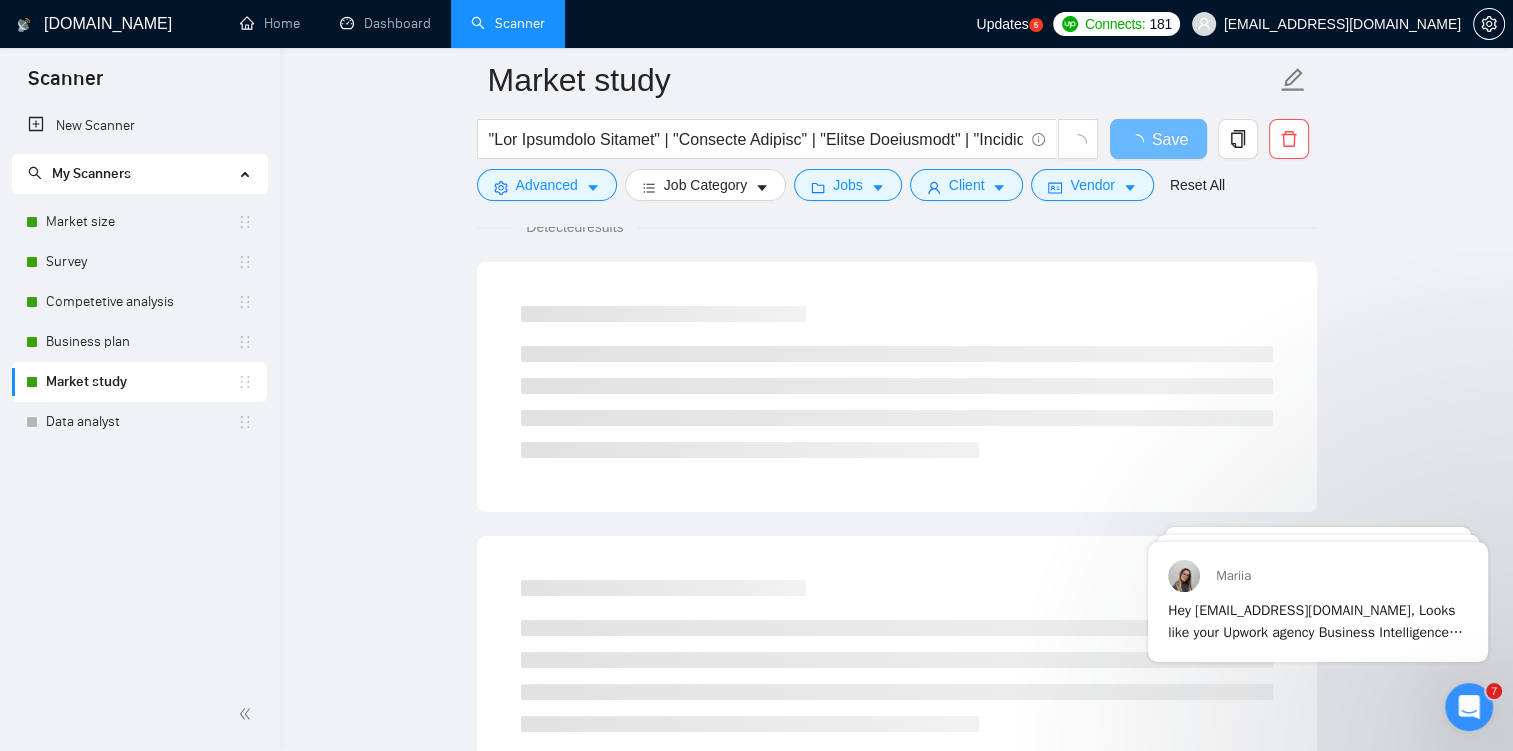 scroll, scrollTop: 0, scrollLeft: 0, axis: both 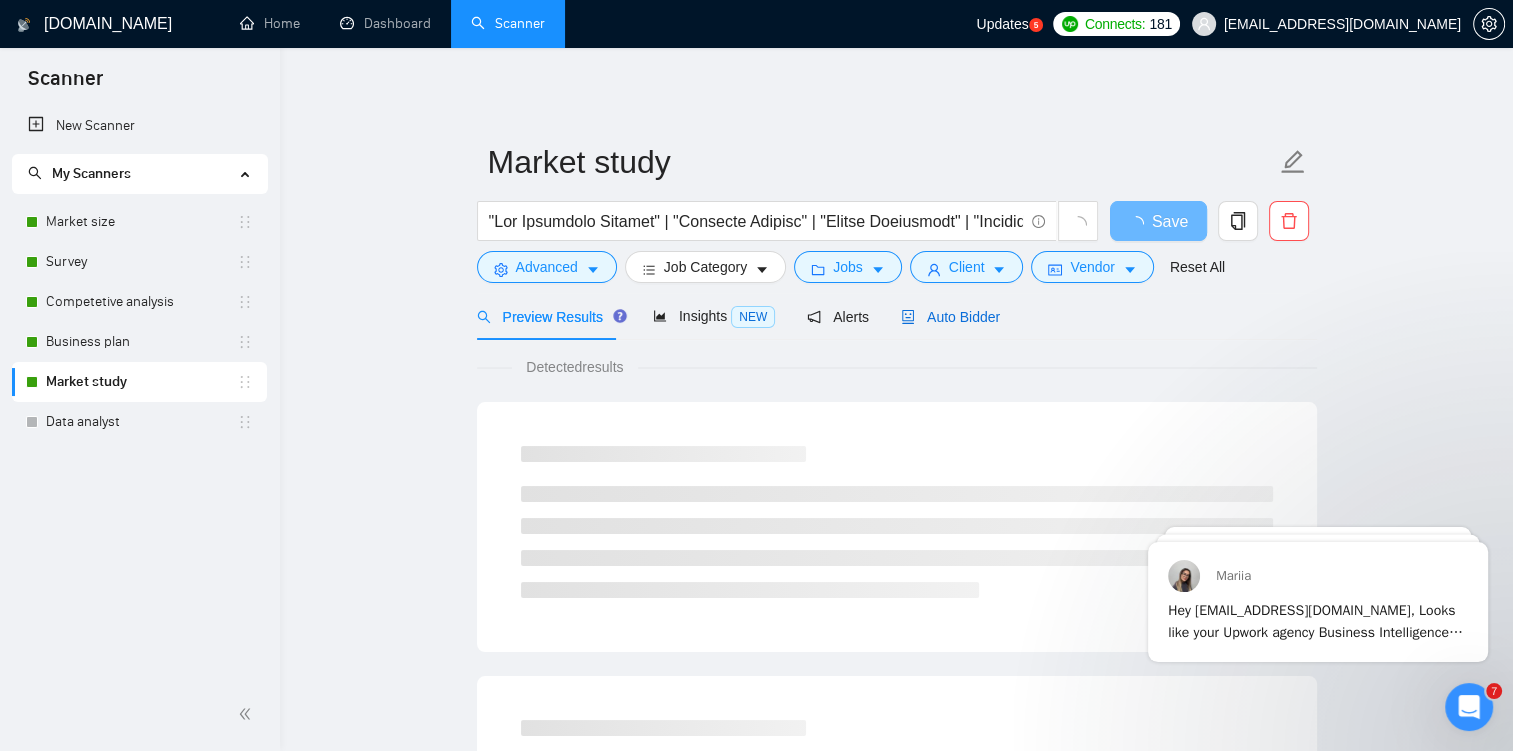 click on "Auto Bidder" at bounding box center (950, 317) 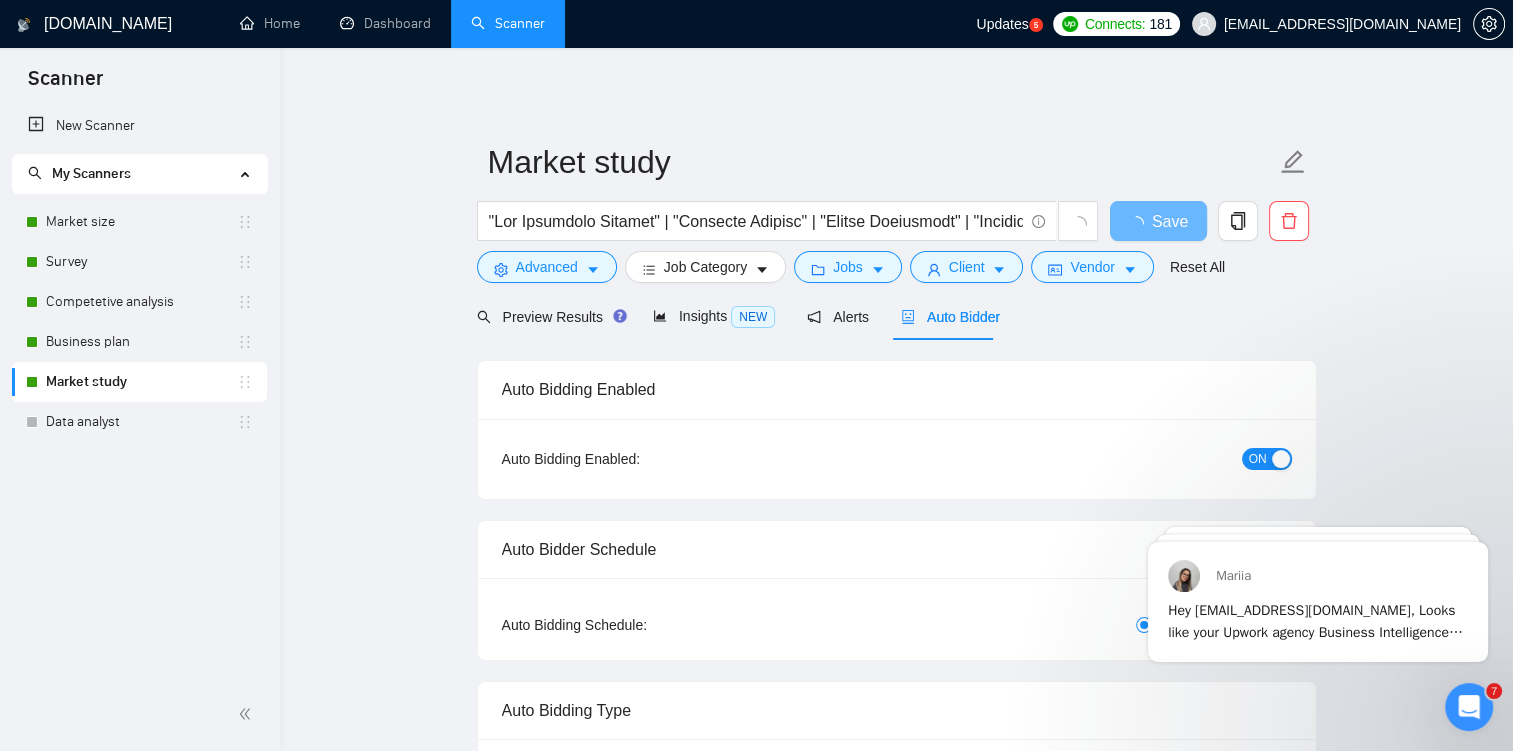 type 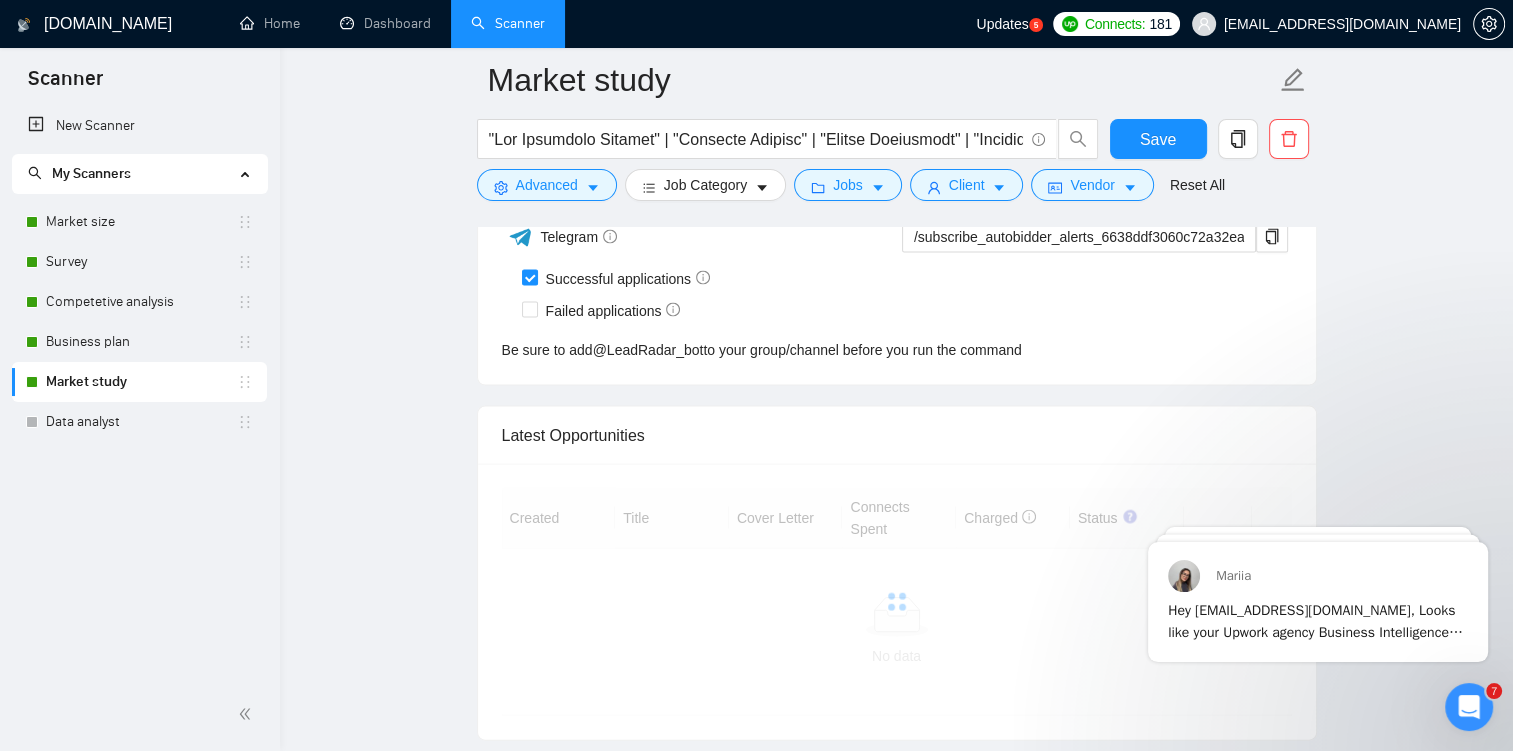 scroll, scrollTop: 4314, scrollLeft: 0, axis: vertical 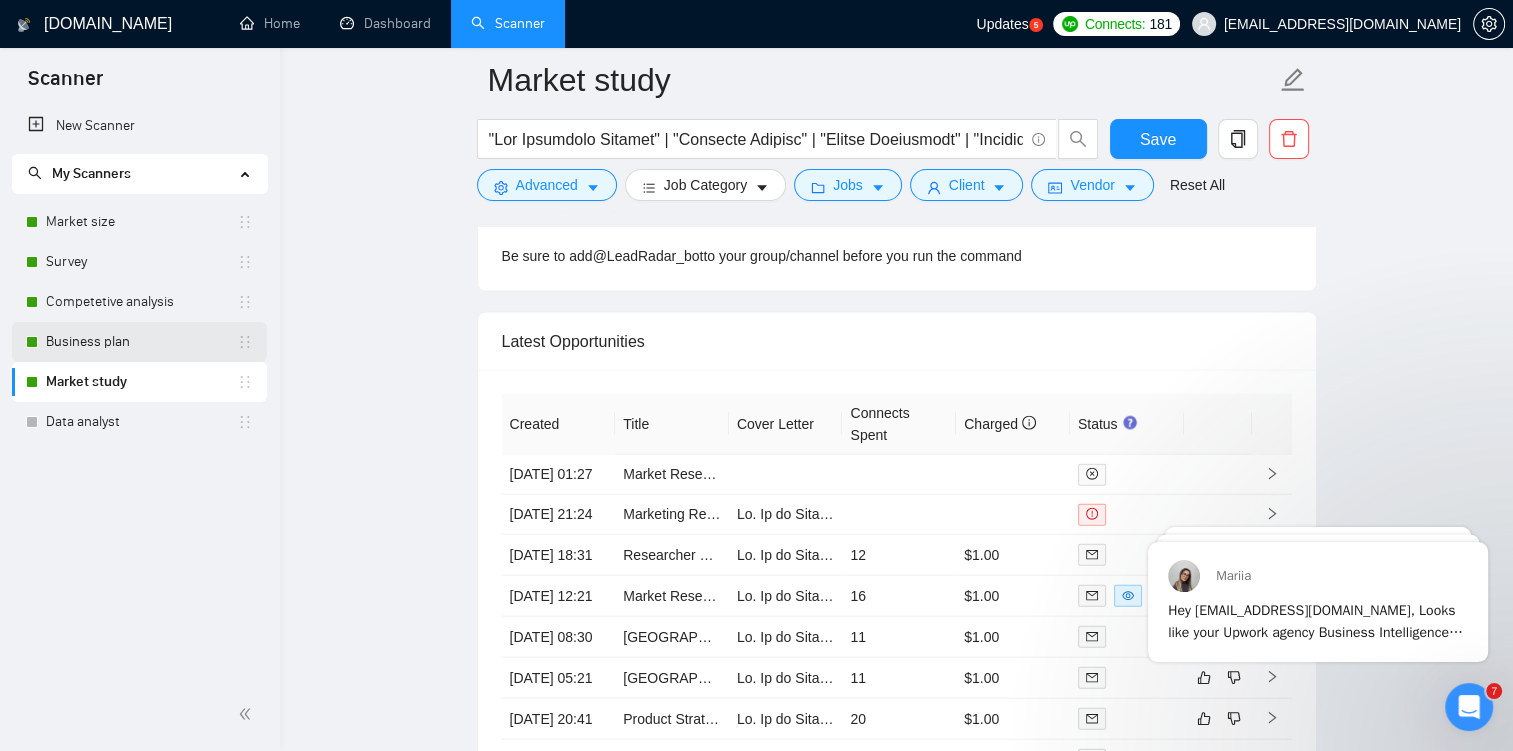 click on "Business plan" at bounding box center [141, 342] 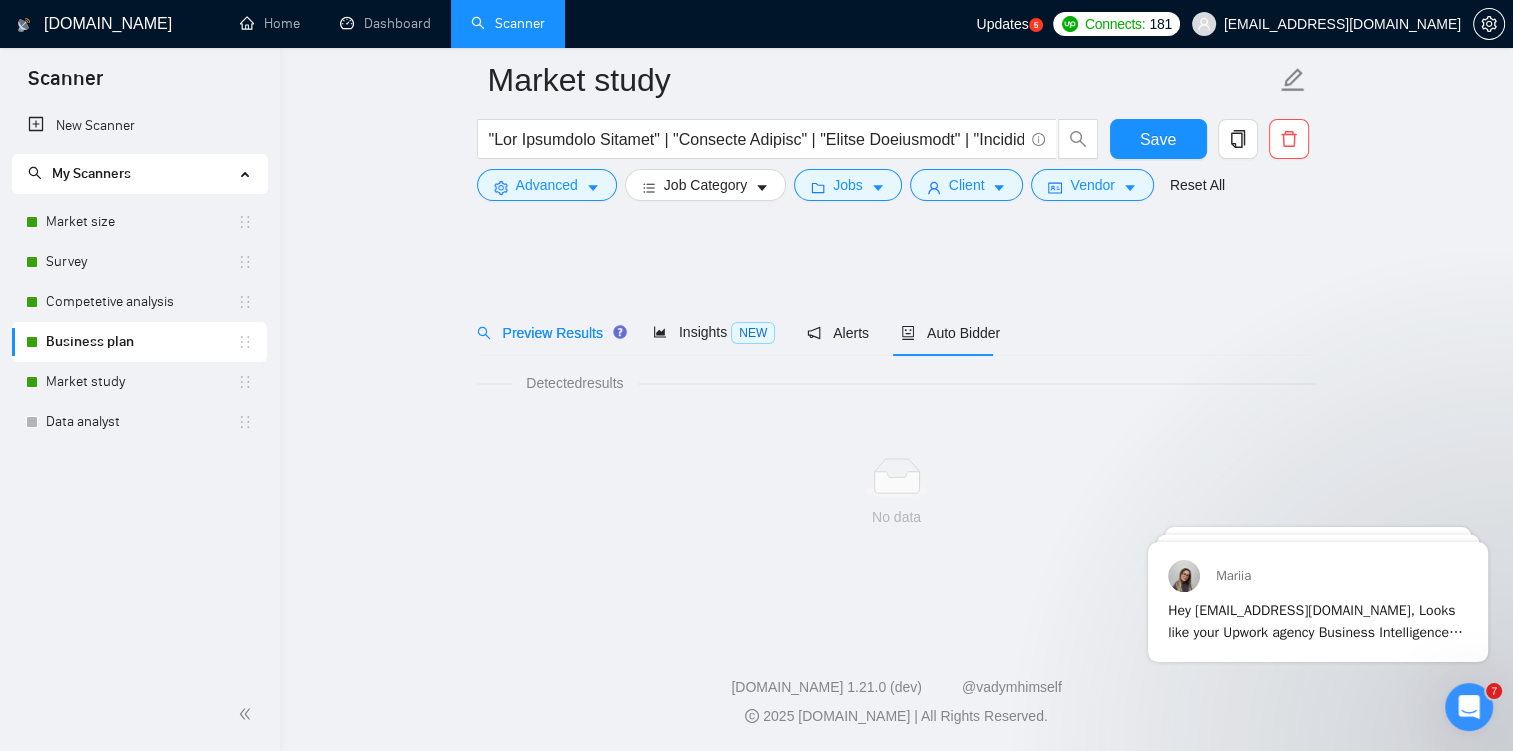 scroll, scrollTop: 0, scrollLeft: 0, axis: both 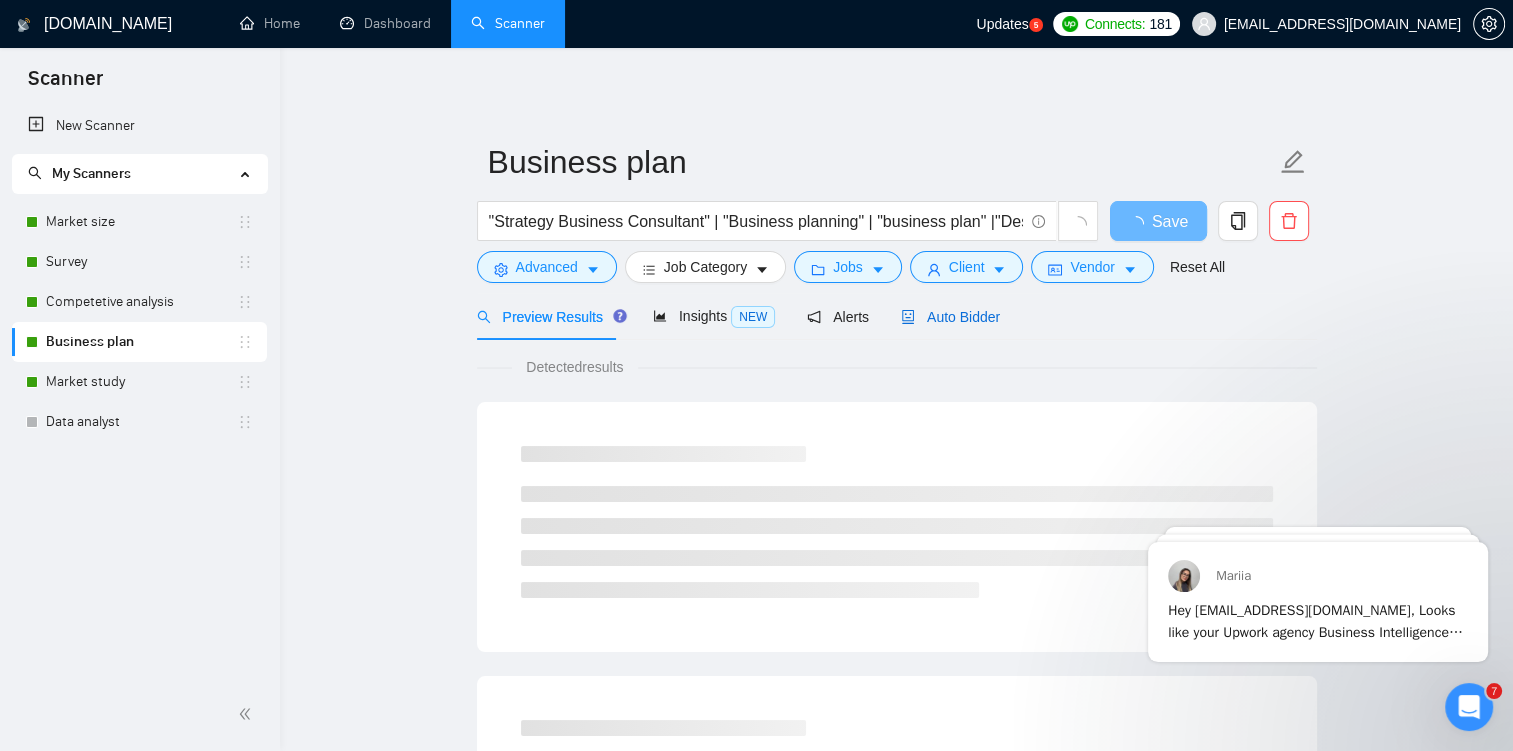 click on "Auto Bidder" at bounding box center (950, 317) 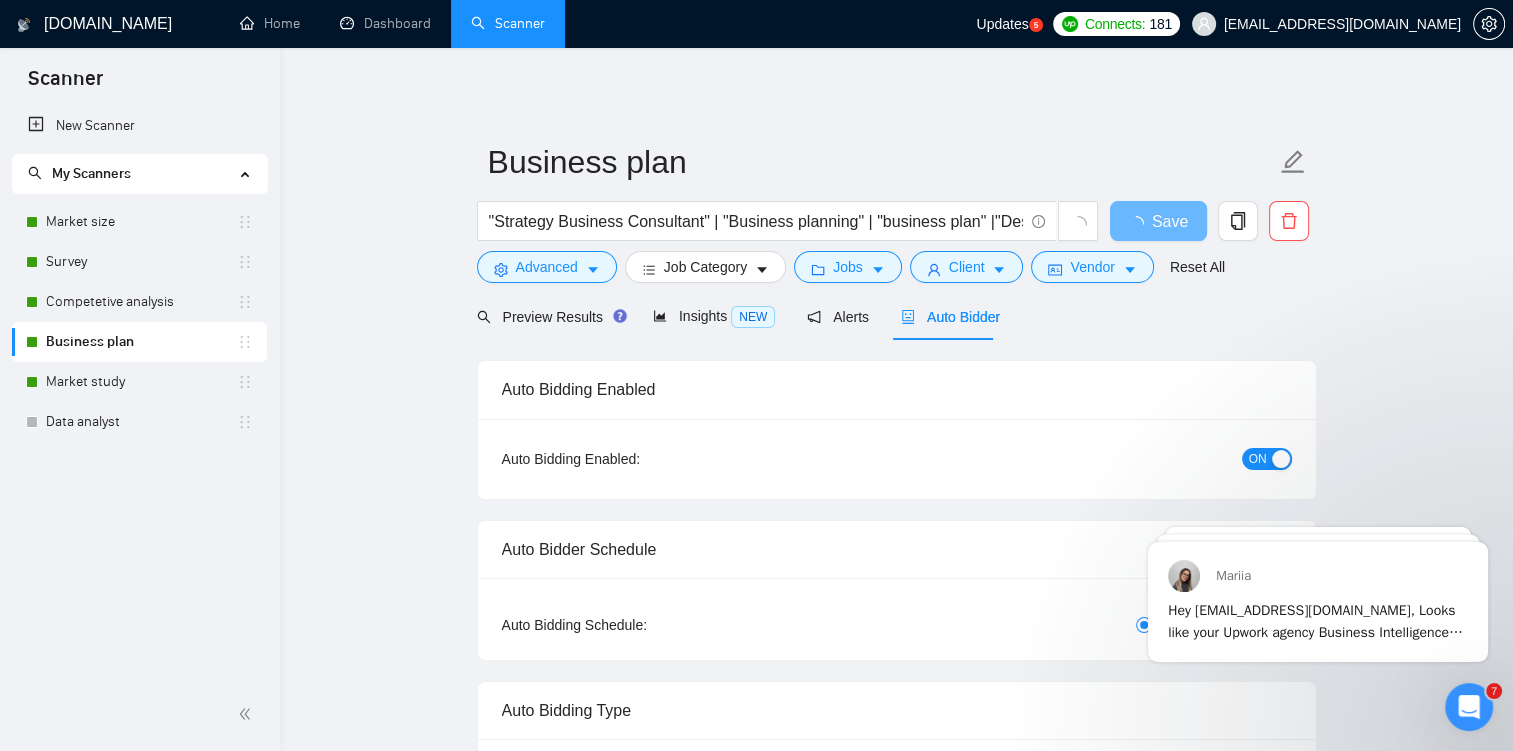 type 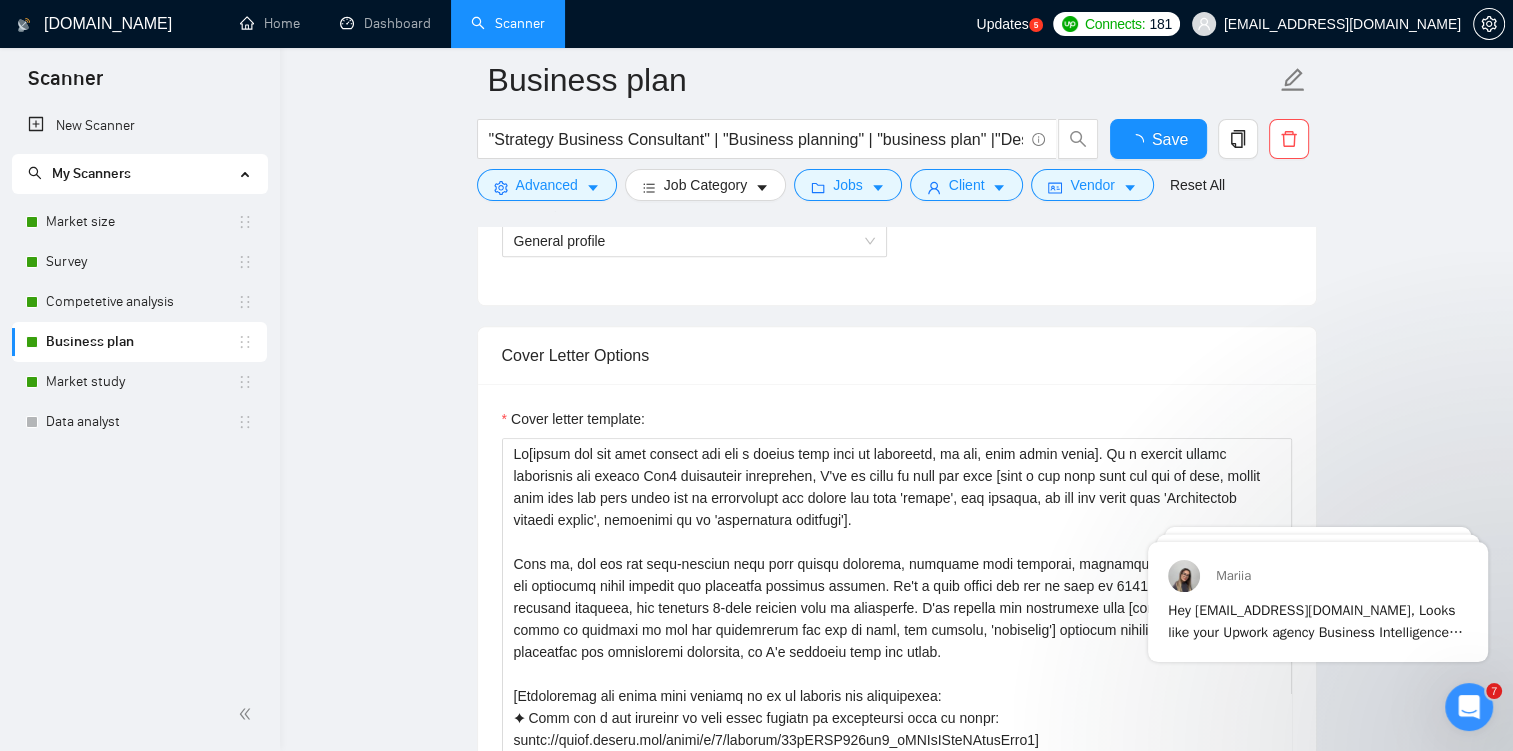 type 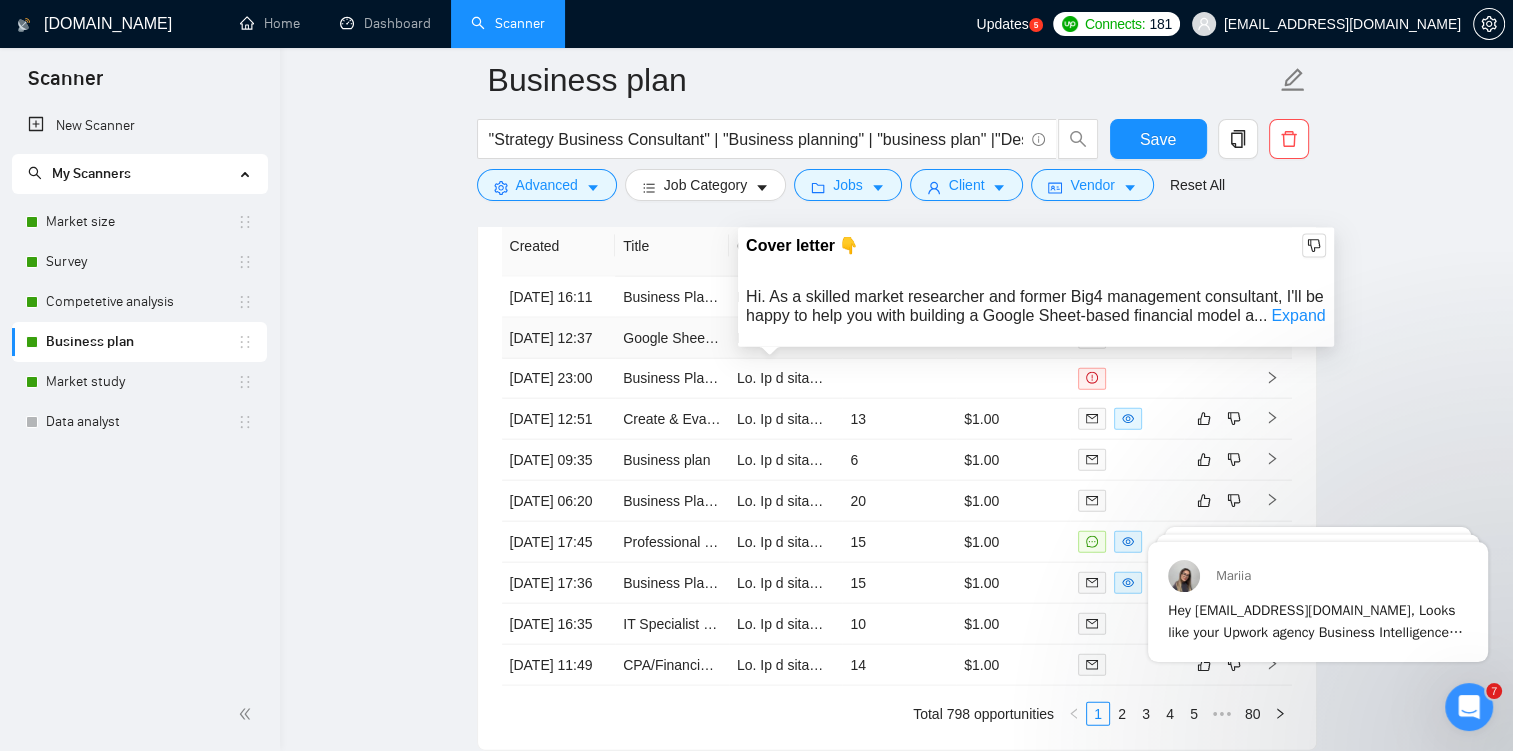 scroll, scrollTop: 4402, scrollLeft: 0, axis: vertical 